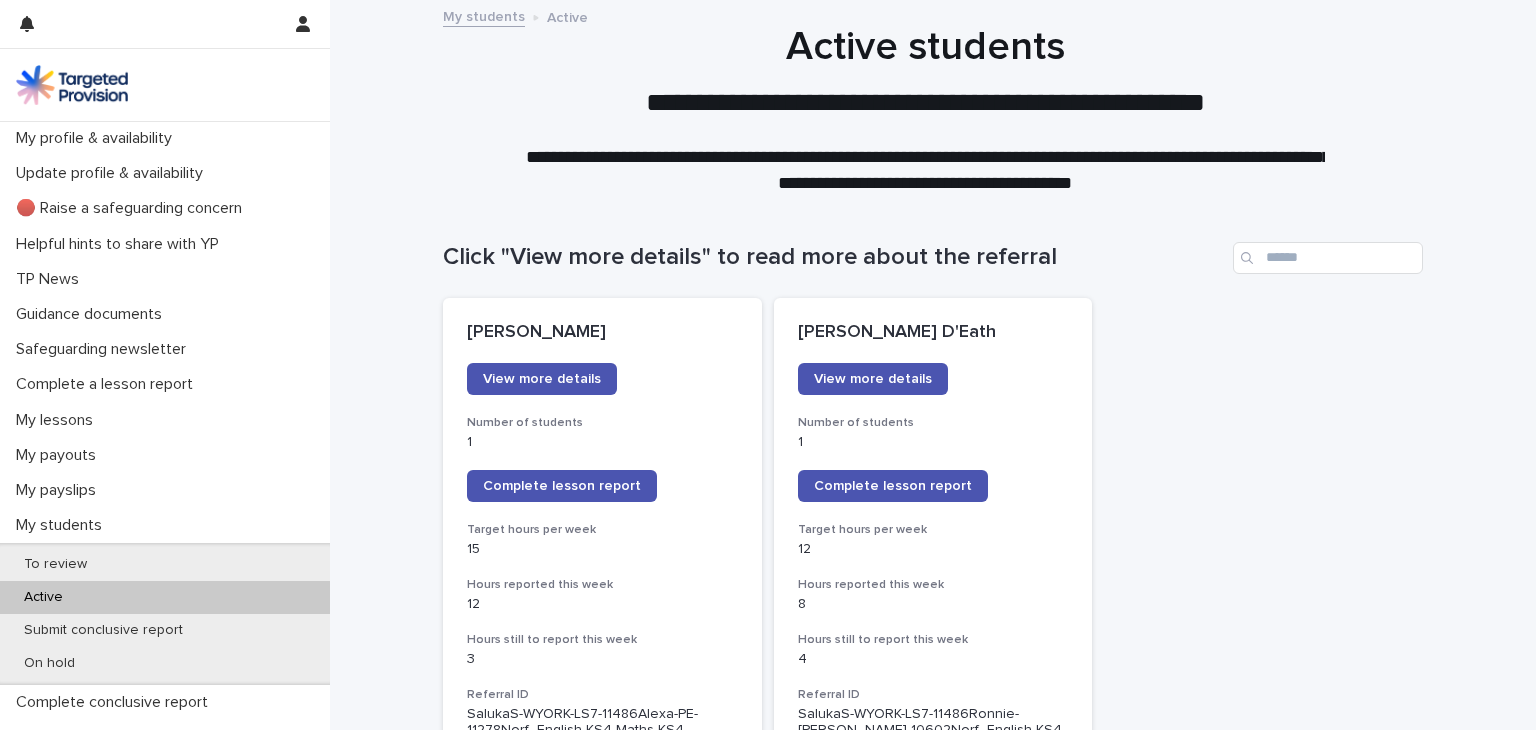 scroll, scrollTop: 0, scrollLeft: 0, axis: both 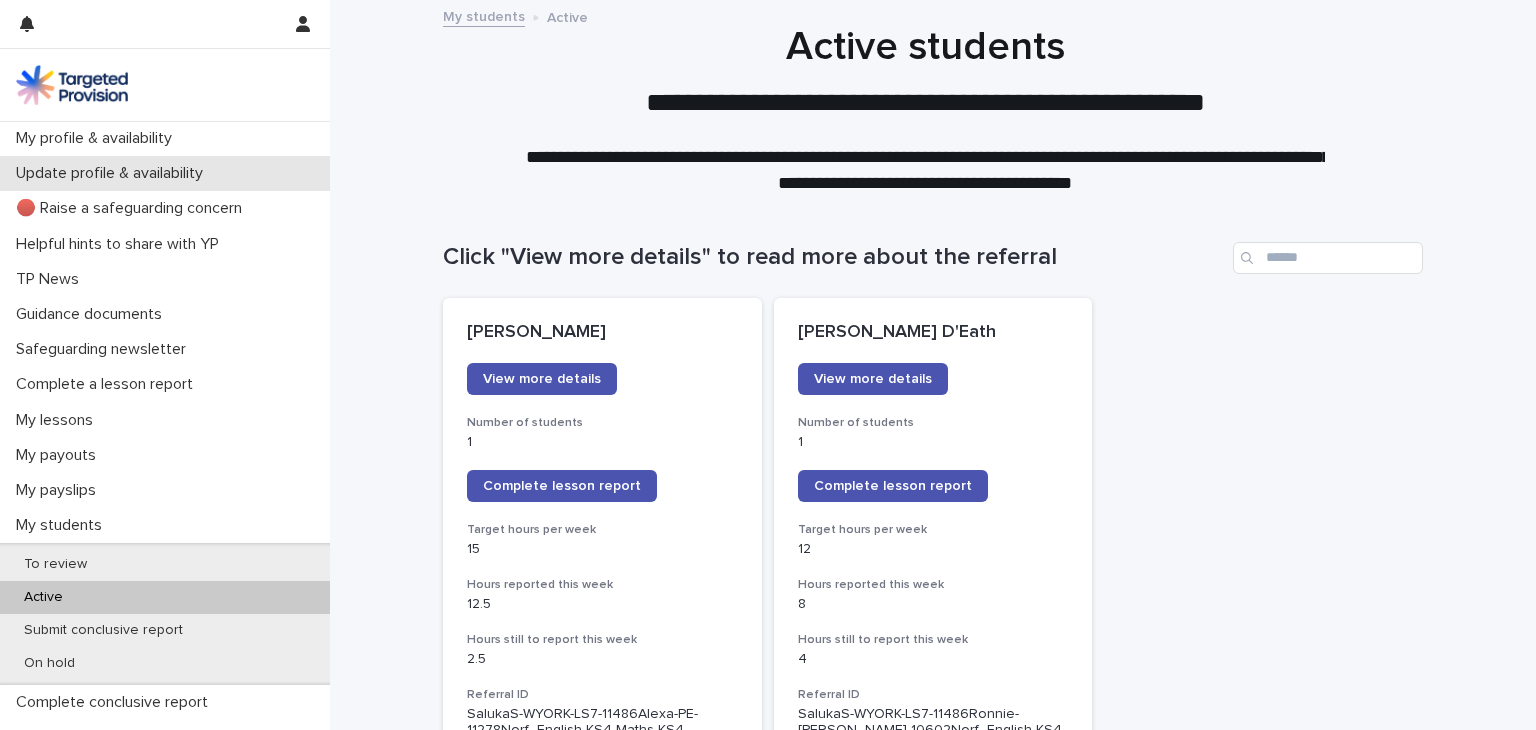 click on "Update profile & availability" at bounding box center [165, 173] 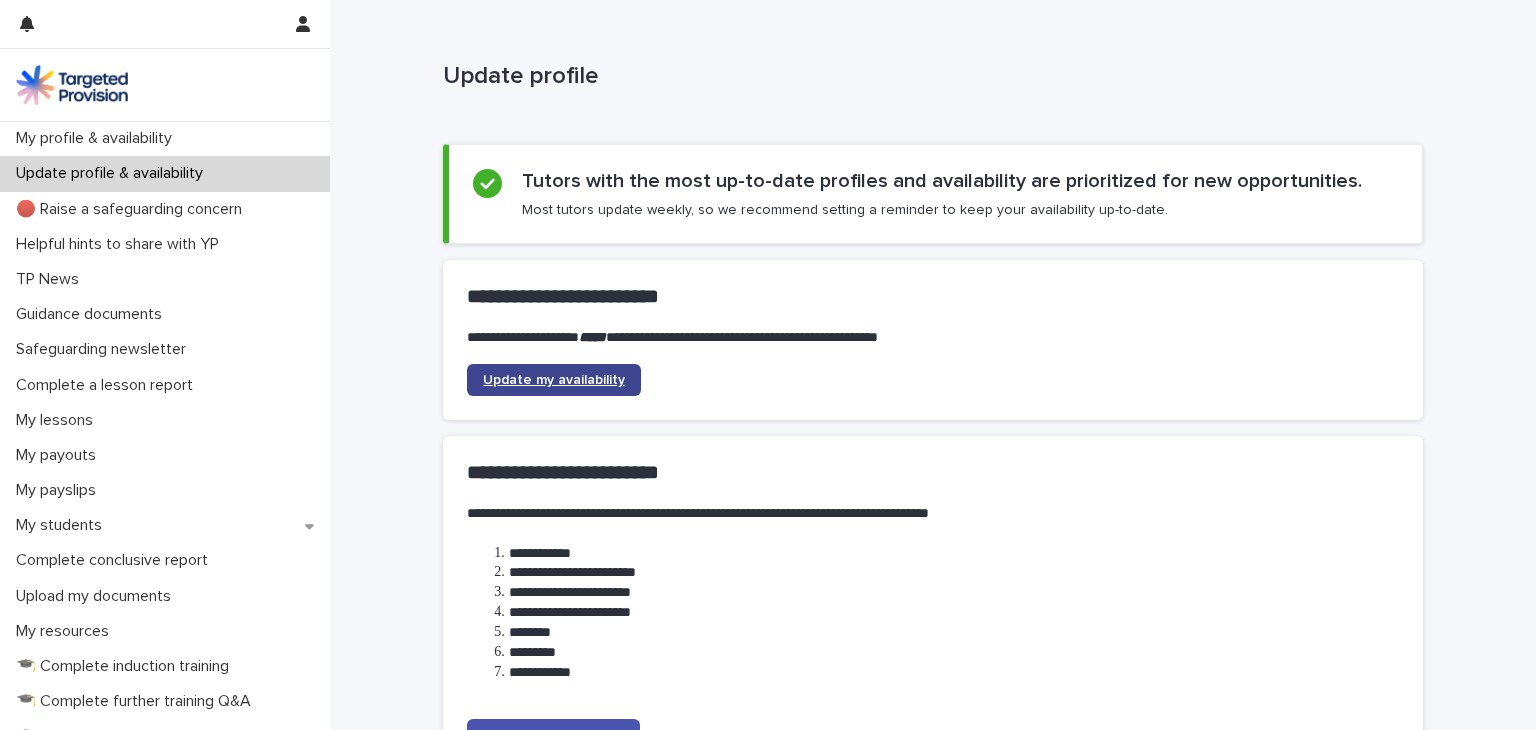 click on "Update my availability" at bounding box center (554, 380) 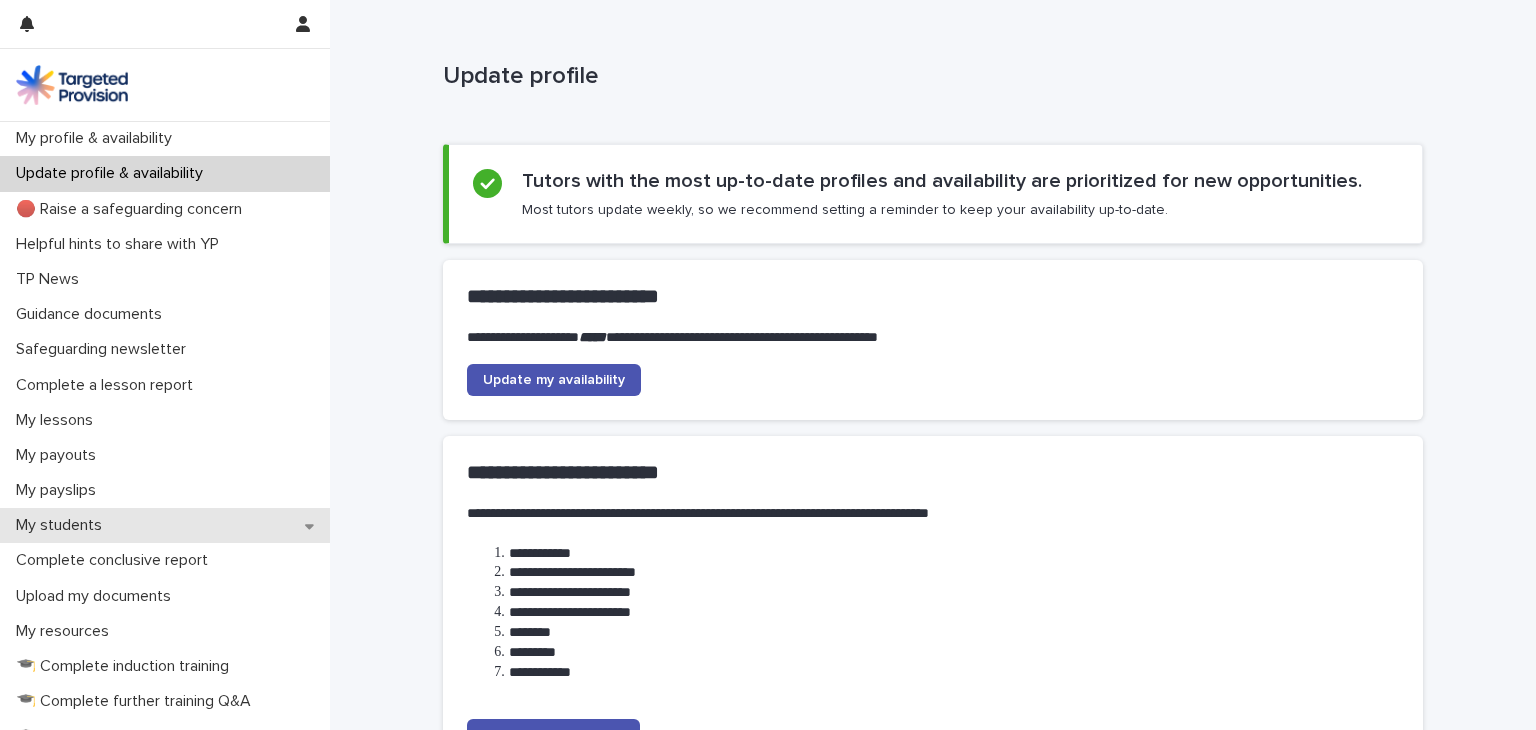 click on "My students" at bounding box center (63, 525) 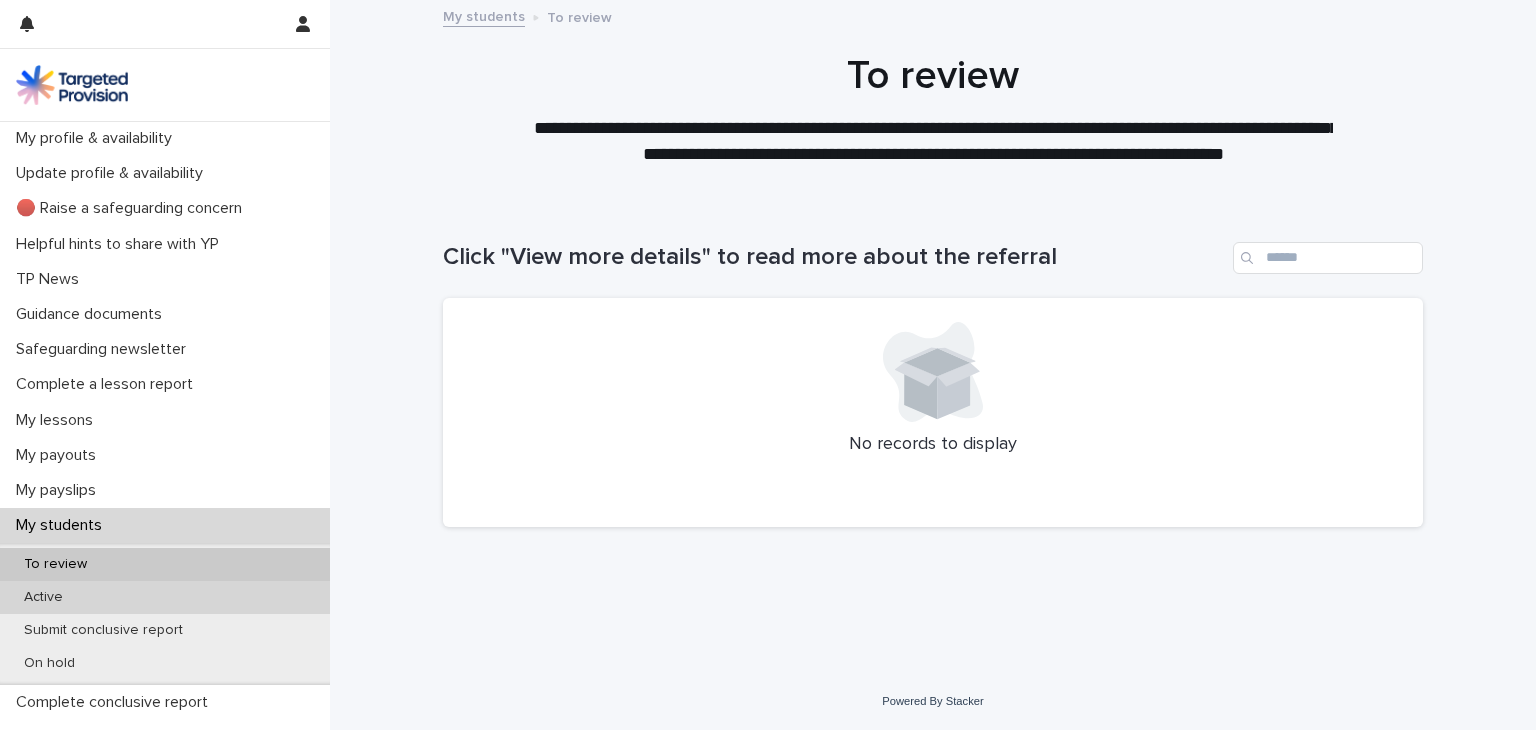 click on "Active" at bounding box center [165, 597] 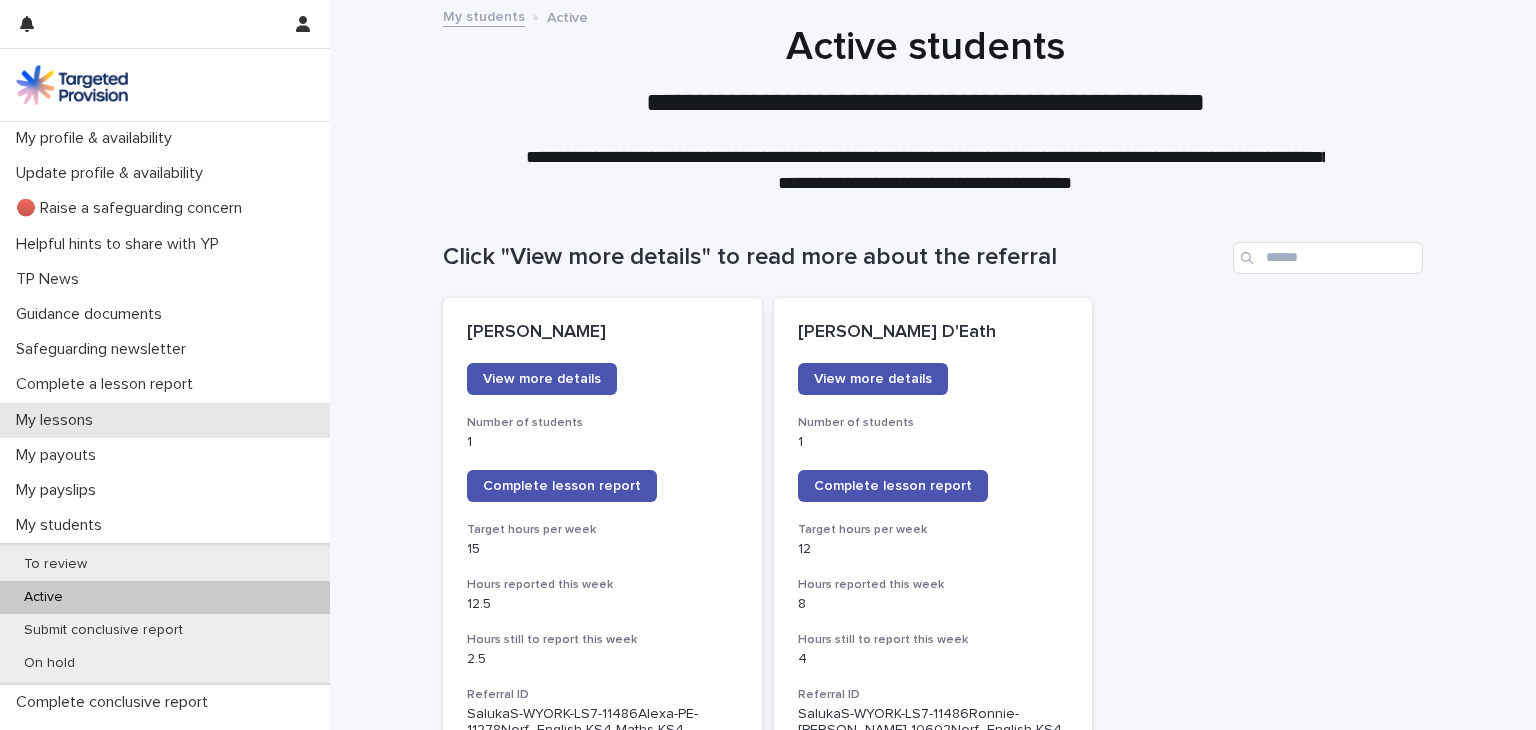 click on "My lessons" at bounding box center [165, 420] 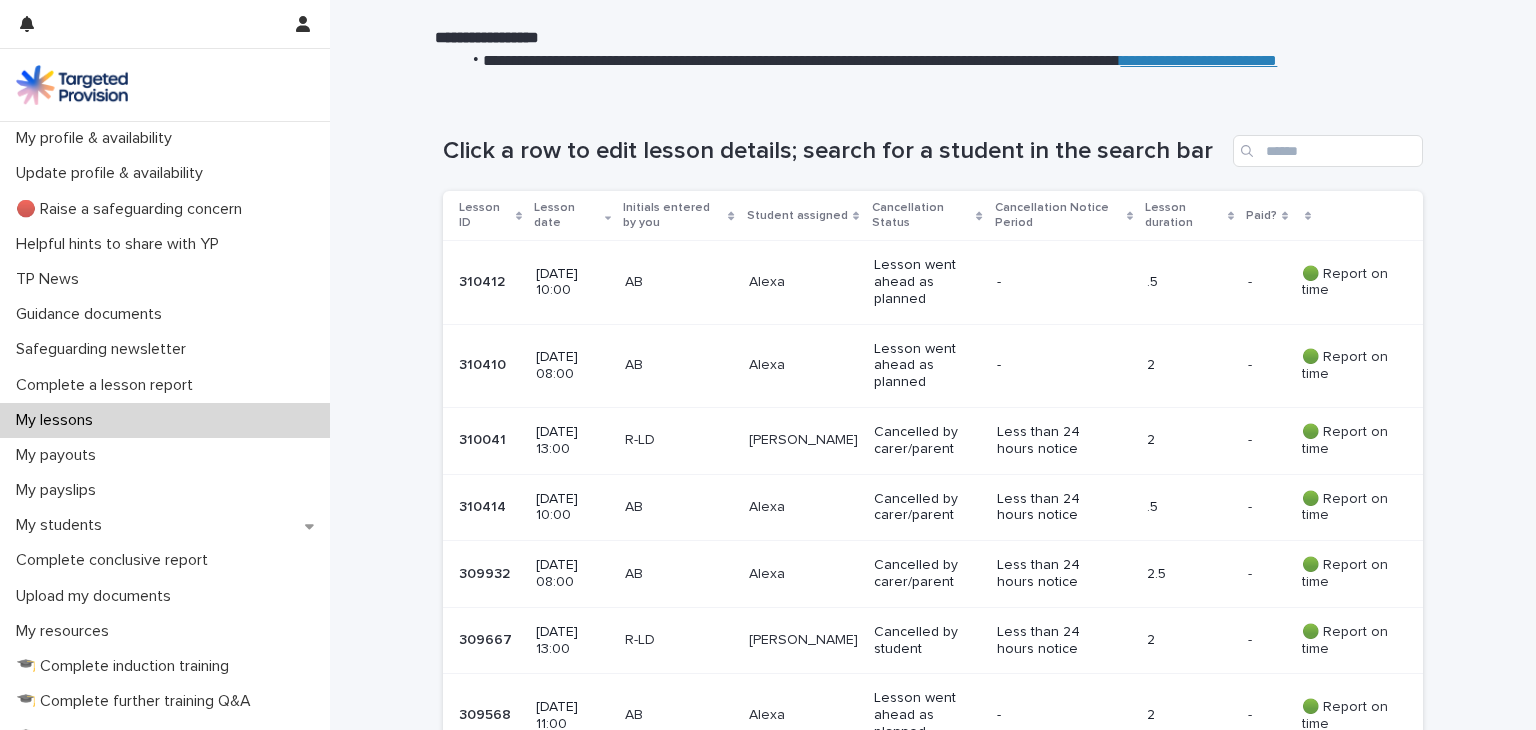 scroll, scrollTop: 262, scrollLeft: 0, axis: vertical 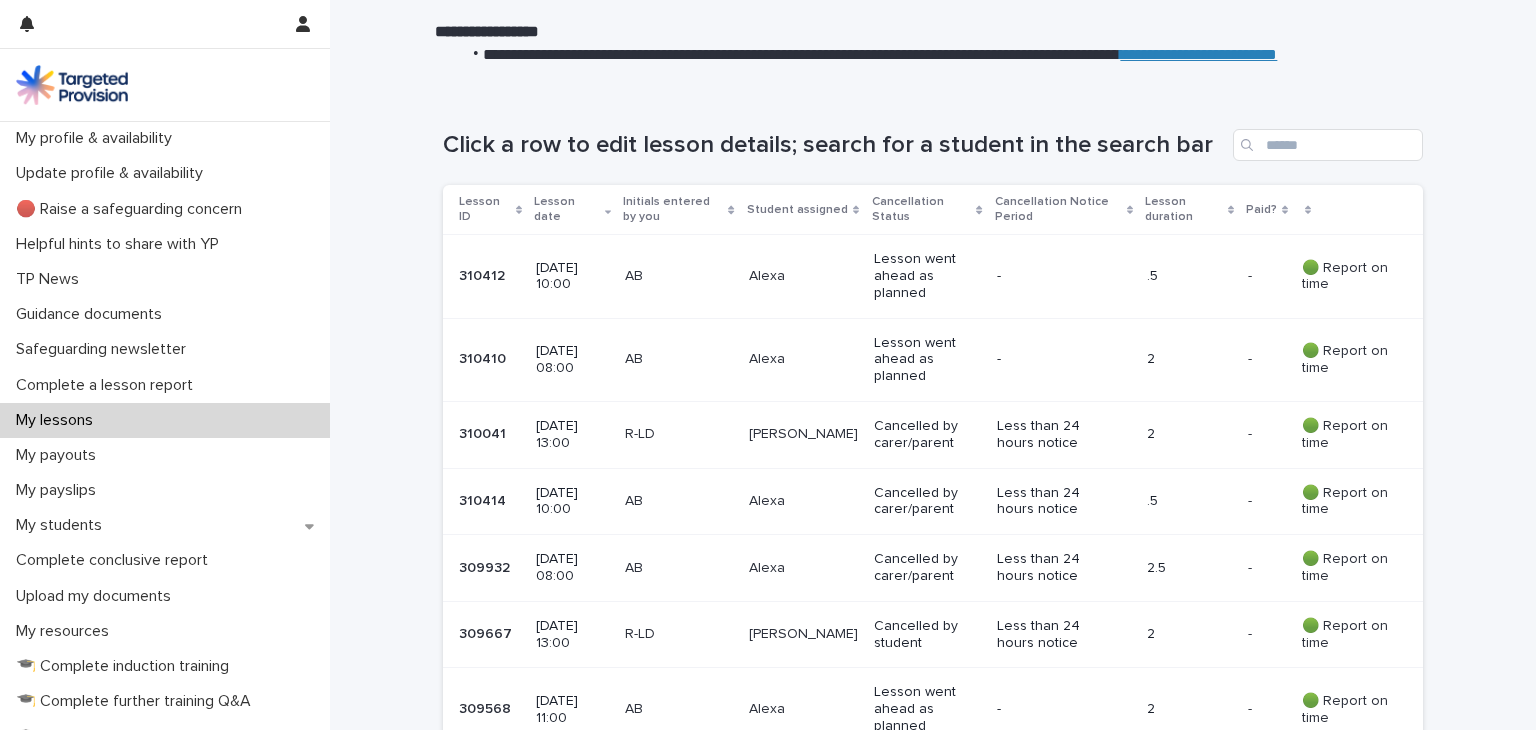 click on "Less than 24 hours notice" at bounding box center [1052, 502] 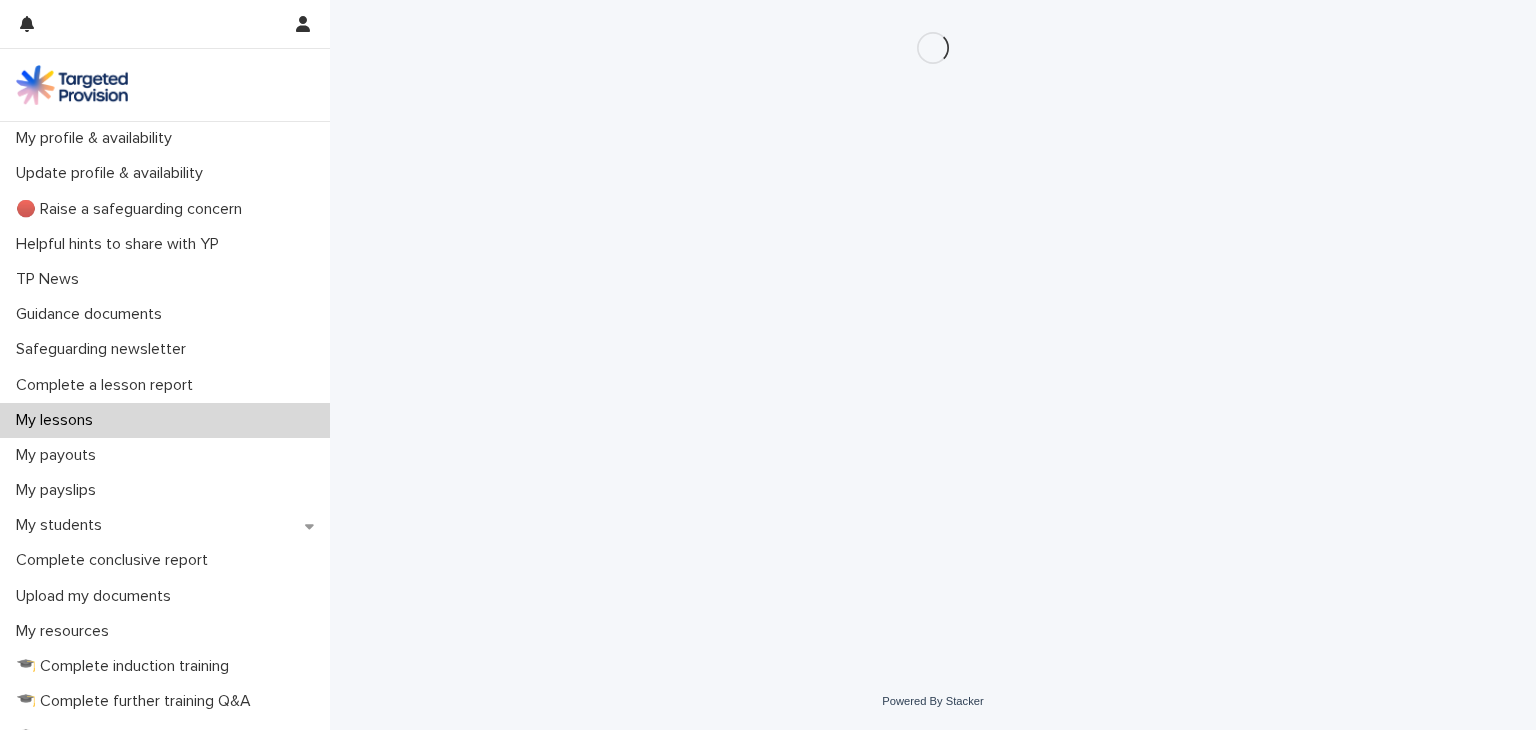 scroll, scrollTop: 0, scrollLeft: 0, axis: both 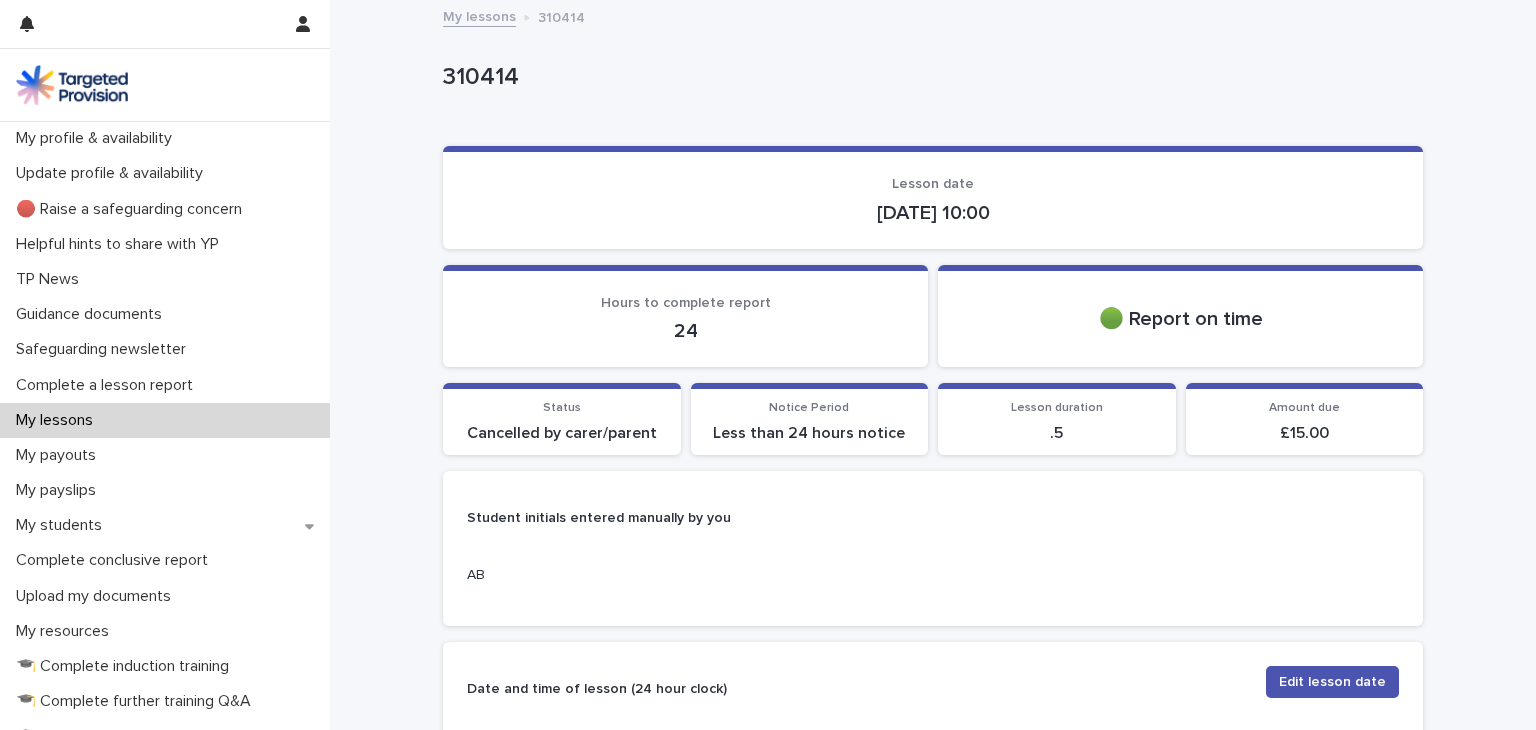 click on "My lessons" at bounding box center [165, 420] 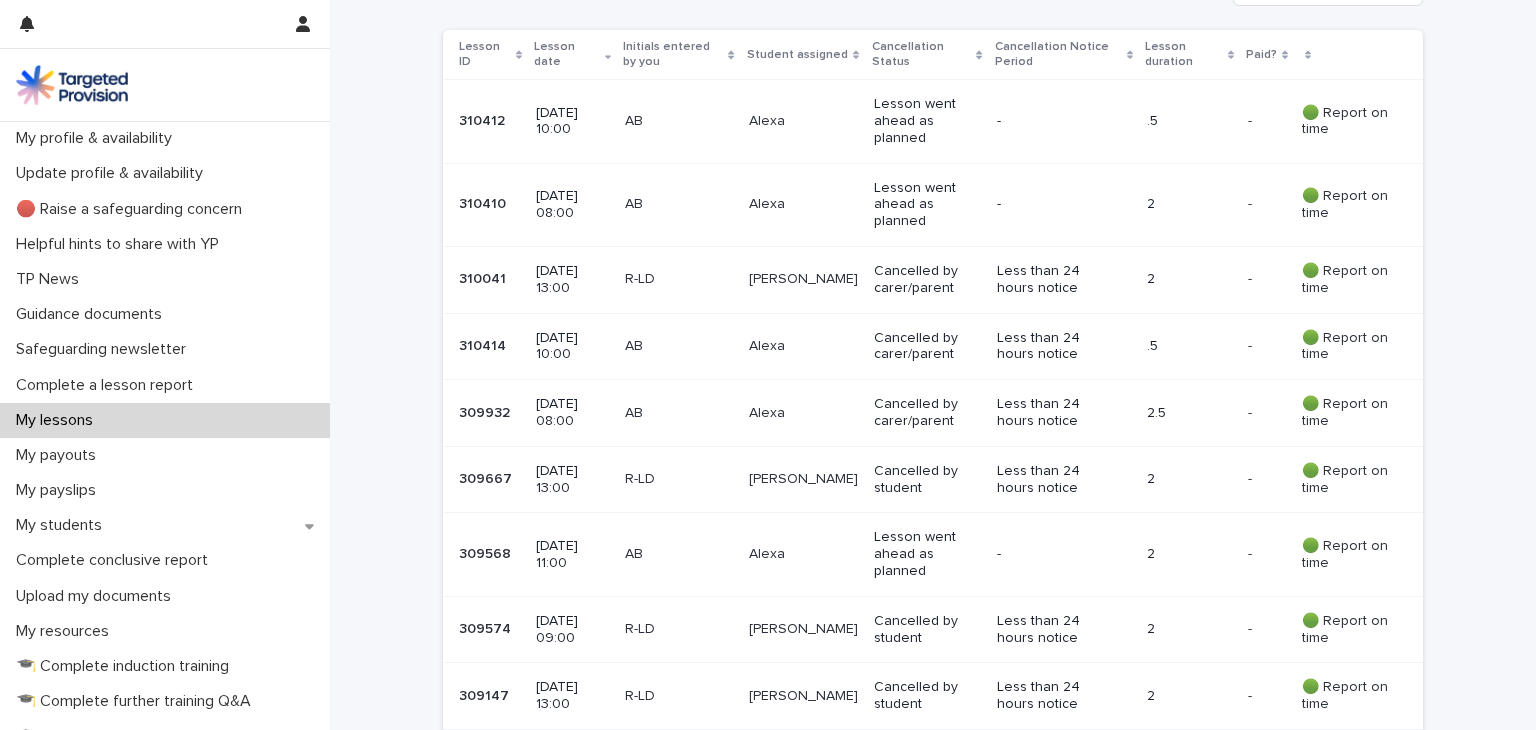 scroll, scrollTop: 440, scrollLeft: 0, axis: vertical 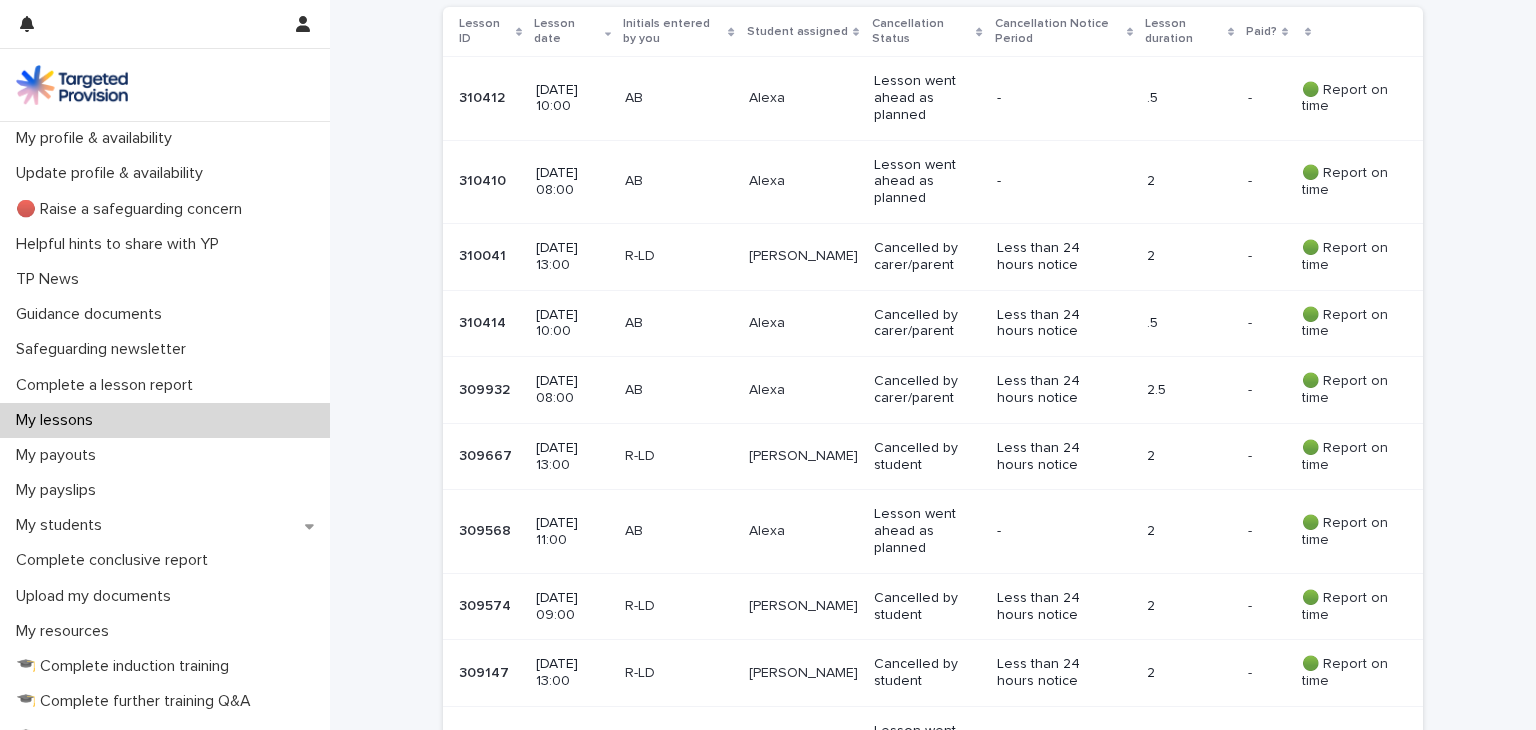 click on "310414" at bounding box center [484, 321] 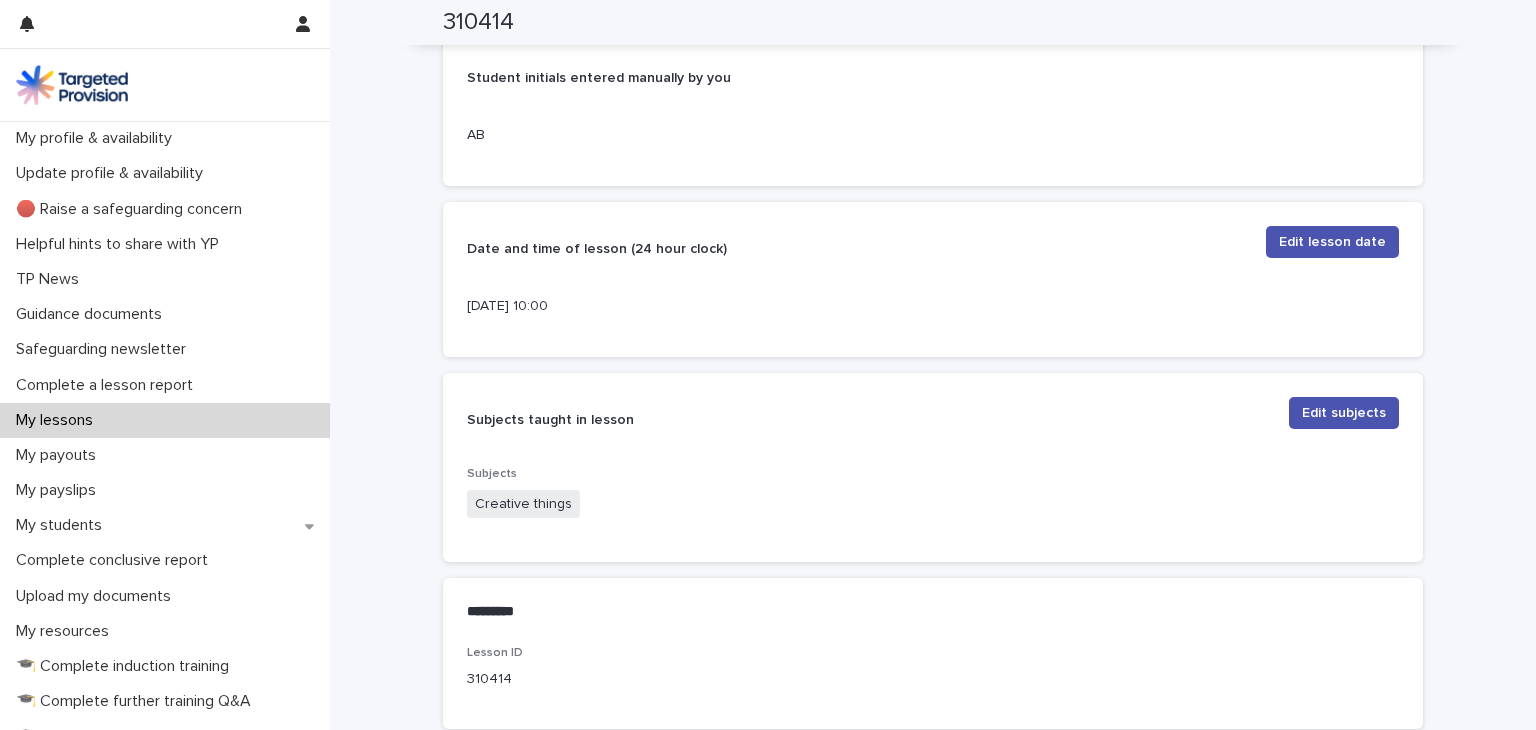 scroll, scrollTop: 444, scrollLeft: 0, axis: vertical 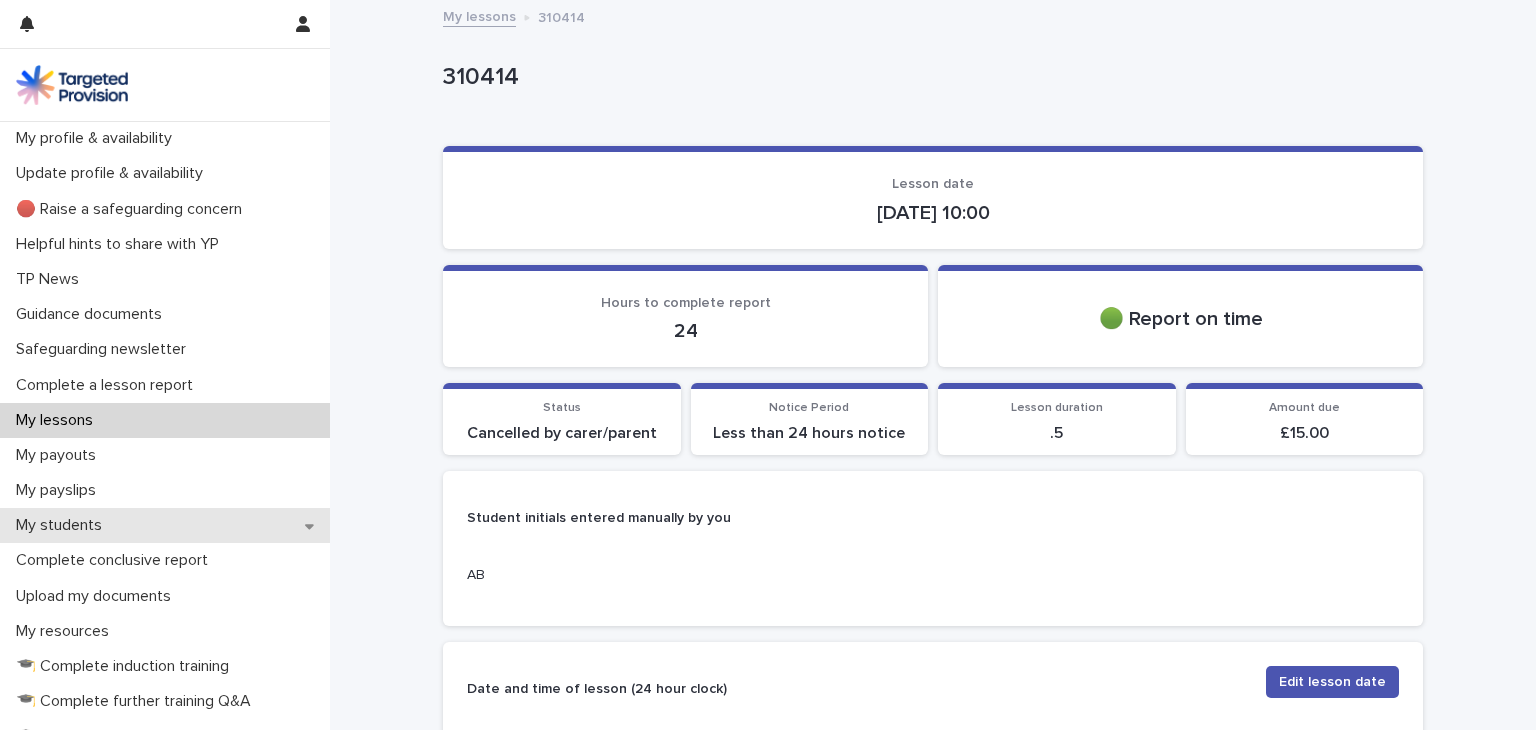 click on "My students" at bounding box center (165, 525) 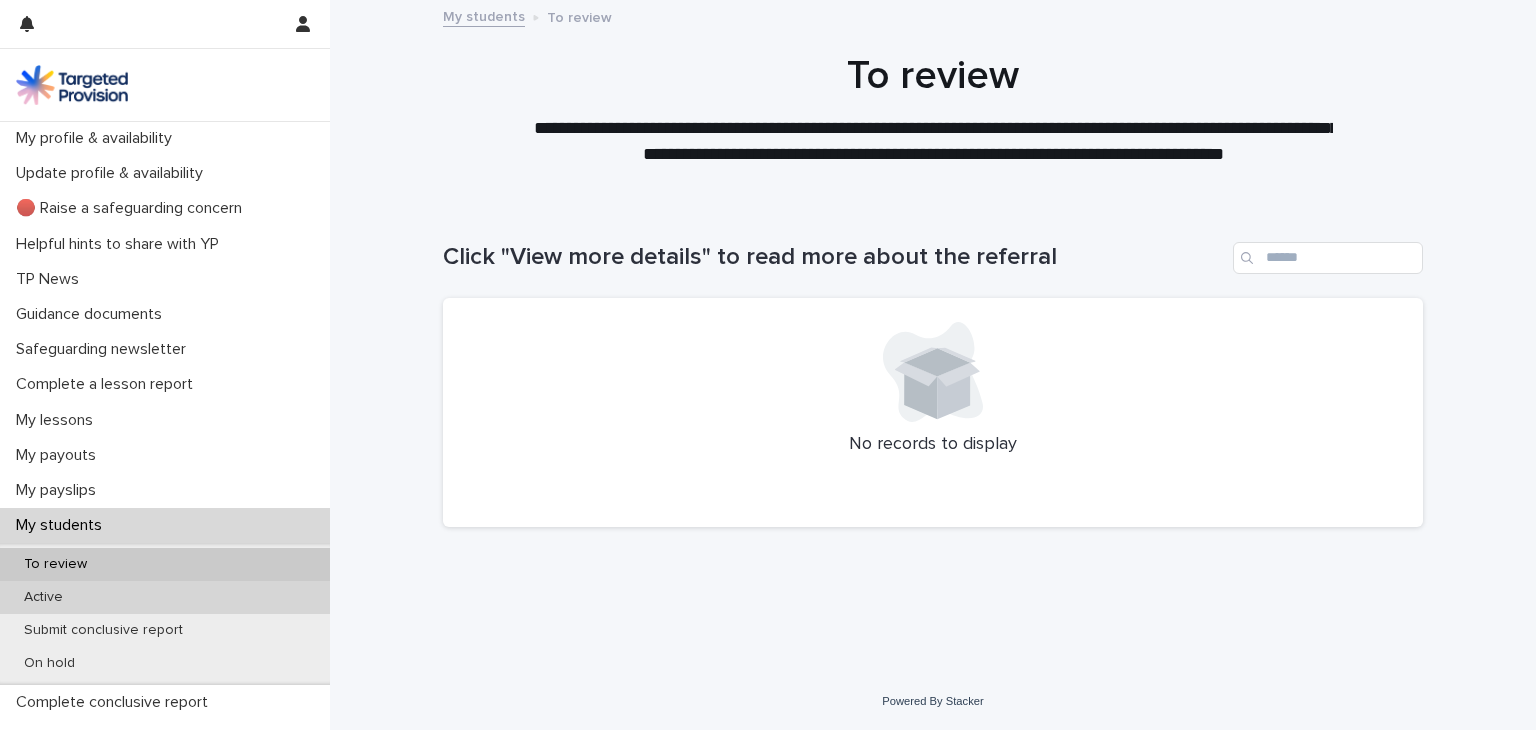 click on "Active" at bounding box center (165, 597) 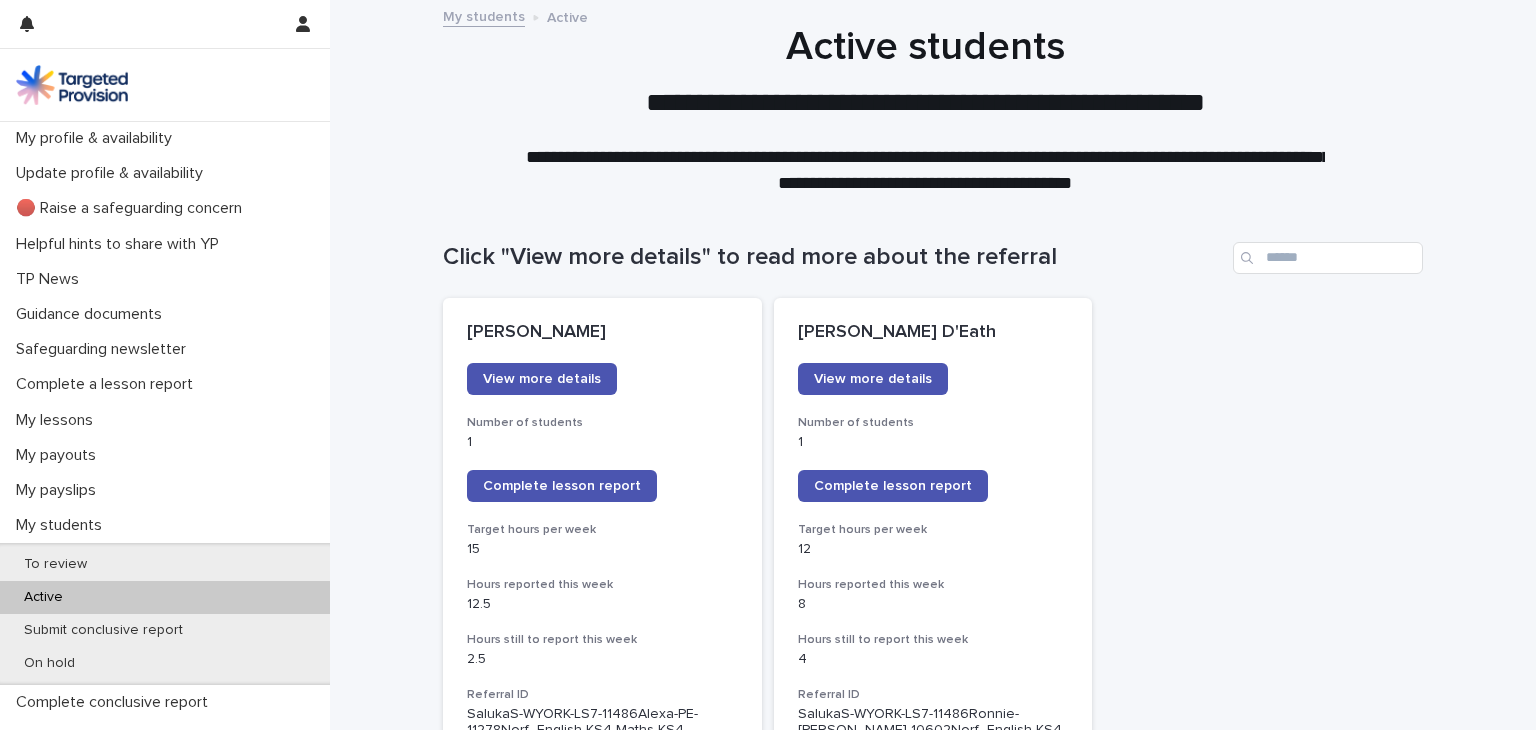 scroll, scrollTop: 314, scrollLeft: 0, axis: vertical 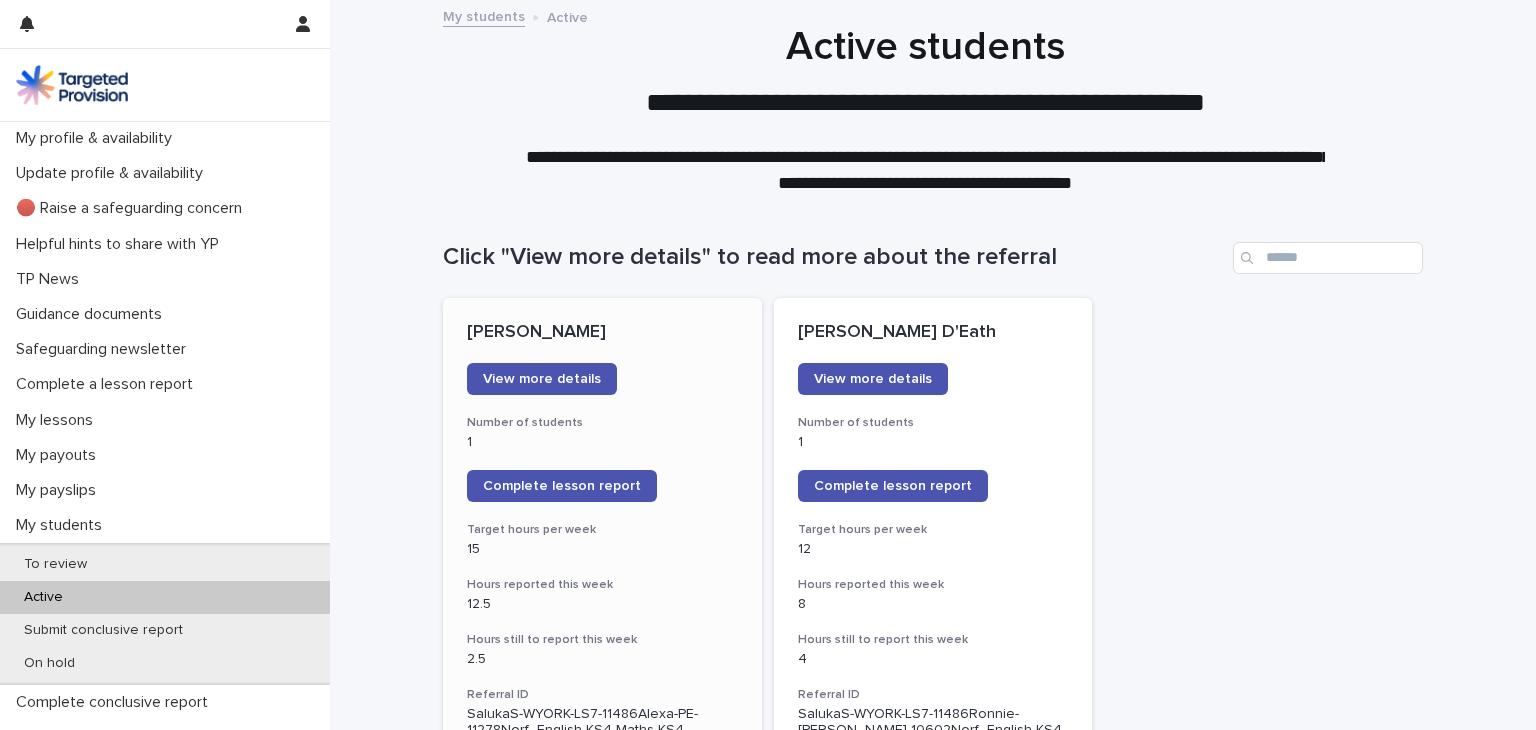 click on "[PERSON_NAME] View more details Number of students 1 Complete lesson report Target hours per week 15 Hours reported this week 12.5 Hours still to report this week 2.5 Referral ID SalukaS-WYORK-LS7-11486Alexa-PE-11278Norf--English KS4 Maths KS4 Science KS4-15182 Online / F2F Online approved If Online, what platform must I use? TP Zoom Education Programme of learning - Subjects English KS4 Maths KS4 Science KS4 + 0 Total Hrs 270 Hrs left 110.5 Can tuition continue in half terms / holidays? Pause tuition Check Council holiday dates Autumn Term Status Tuition to continue in Autumn Term Proposed start / re-start date from: - Referral end date - Questionnaire to be completed by the YP with your support Click here to open questionnaire For general questions or concerns about your placement, or to ask for details about extensions and hours, contact your Referral Lead: [PERSON_NAME] For education/welfare specific questions or concerns about the YP's engagement, your first point of contact should be your Support Lead:" at bounding box center [602, 995] 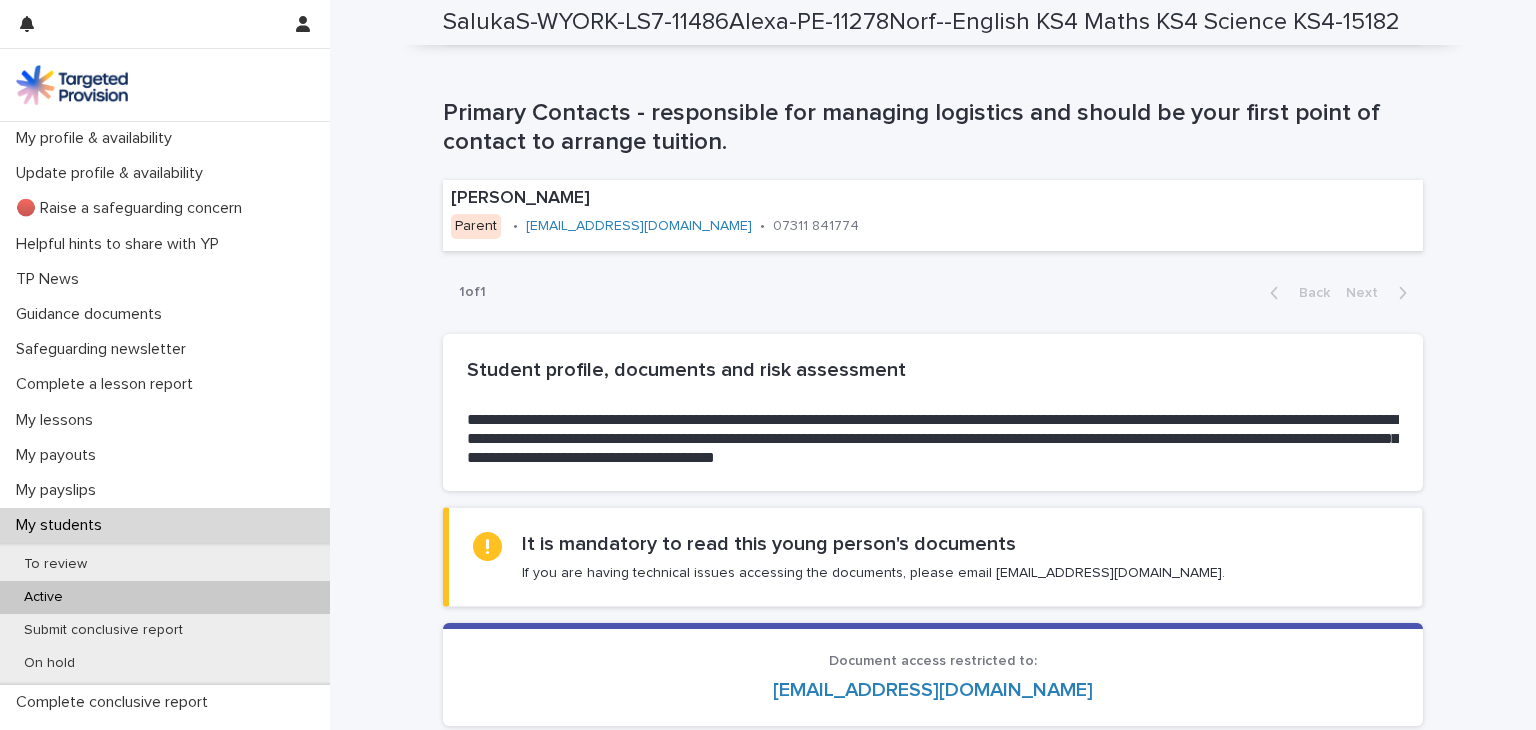 scroll, scrollTop: 1915, scrollLeft: 0, axis: vertical 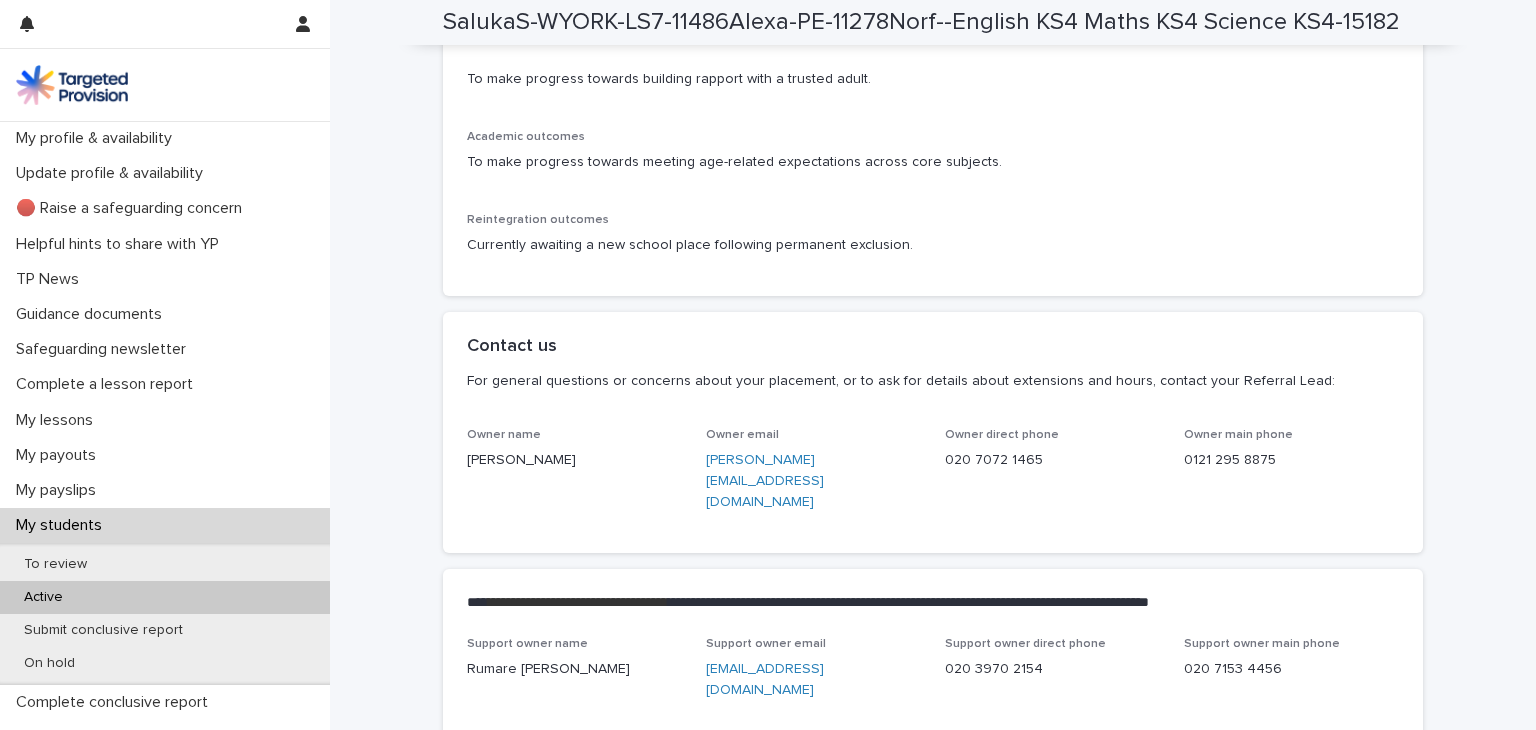 click on "Active" at bounding box center [165, 597] 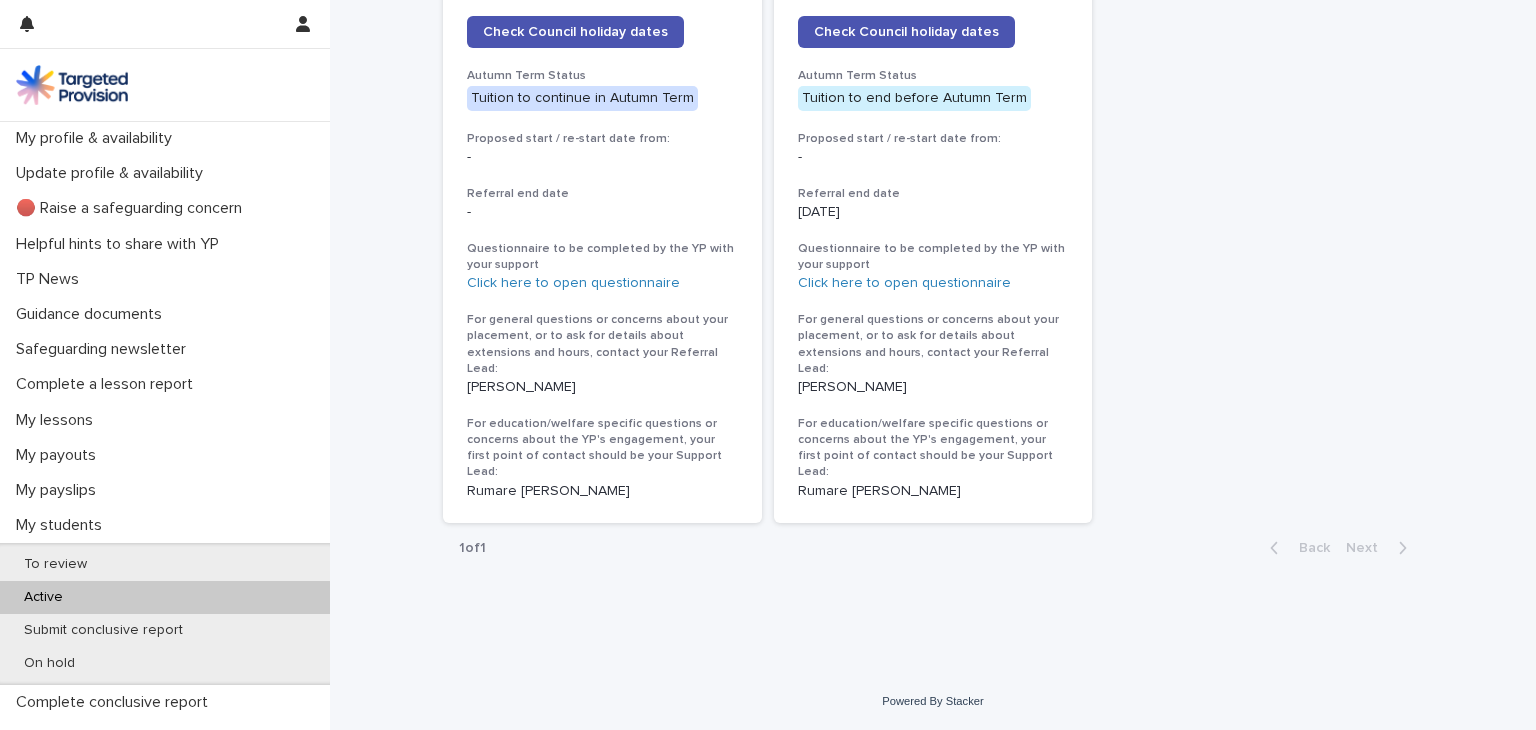scroll, scrollTop: 0, scrollLeft: 0, axis: both 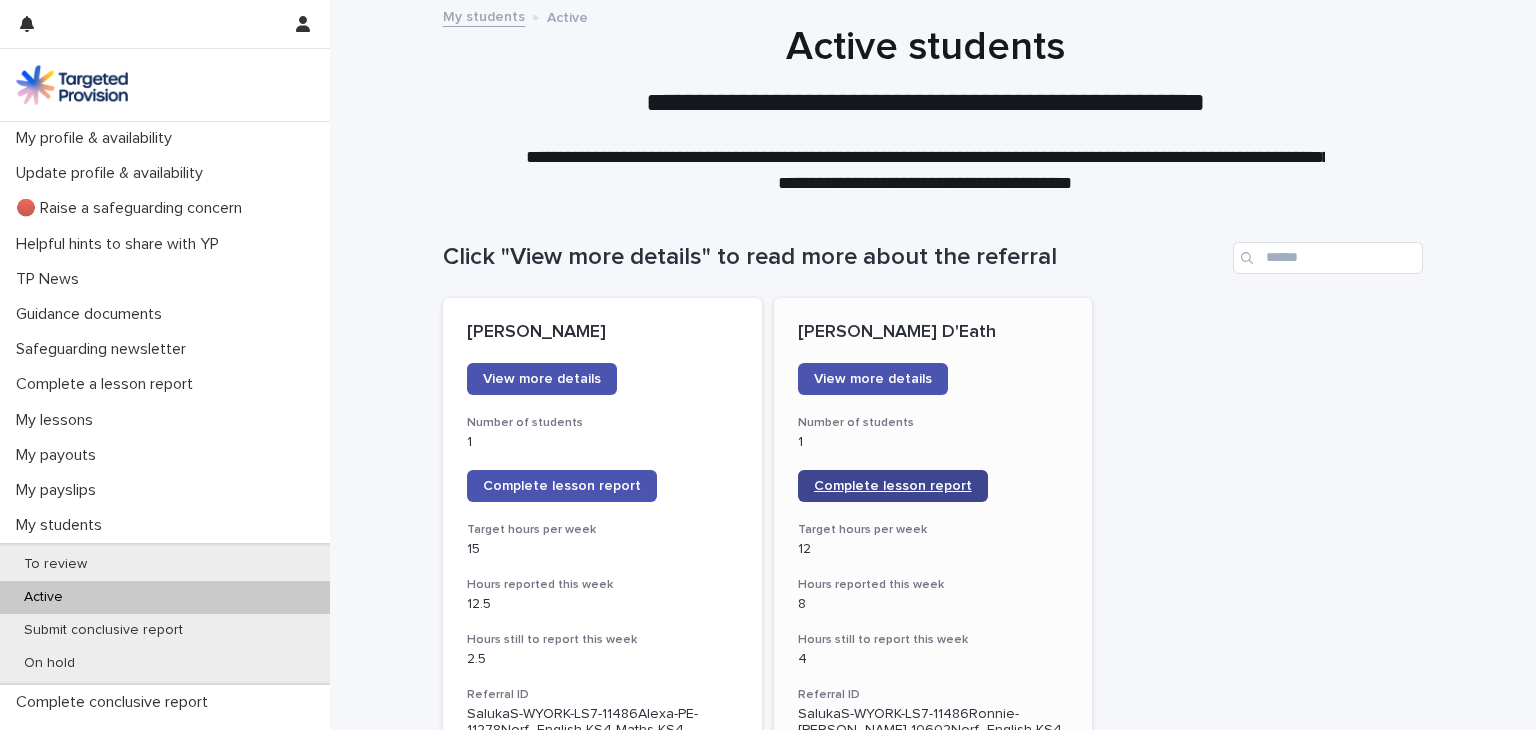 click on "Complete lesson report" at bounding box center [893, 486] 